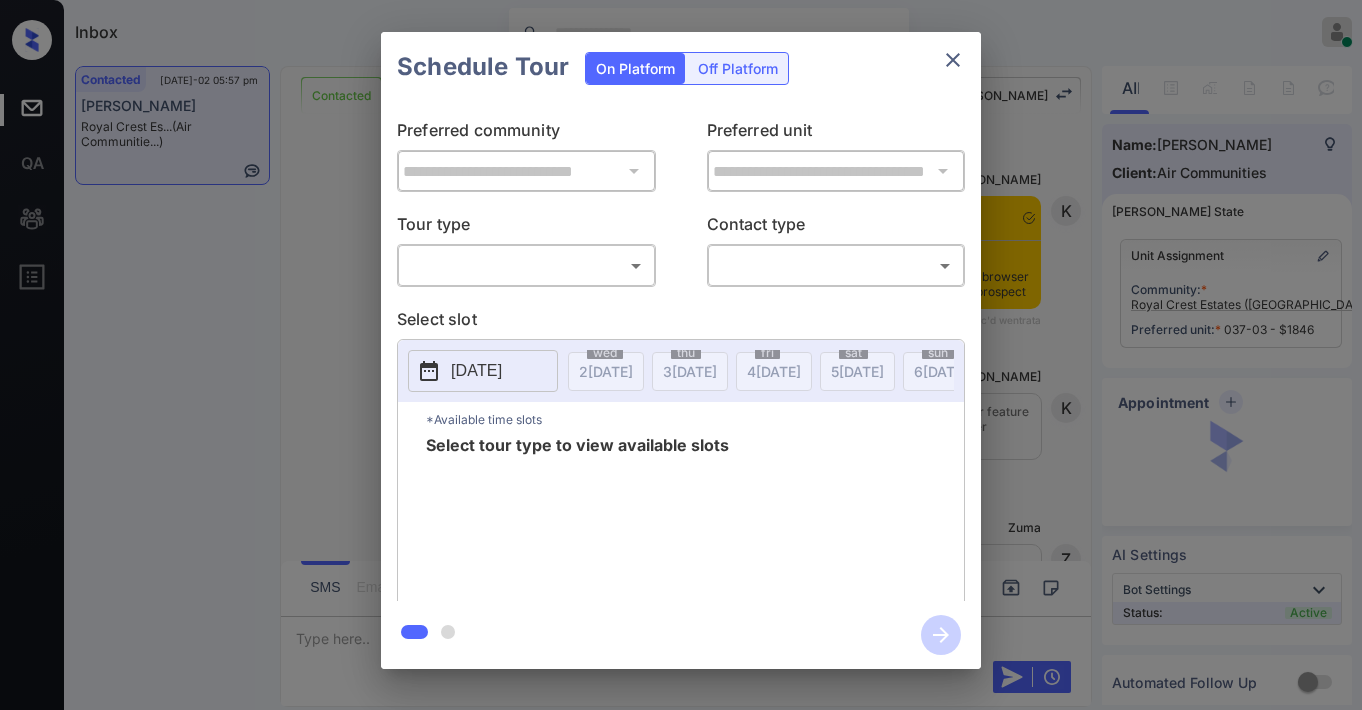 scroll, scrollTop: 0, scrollLeft: 0, axis: both 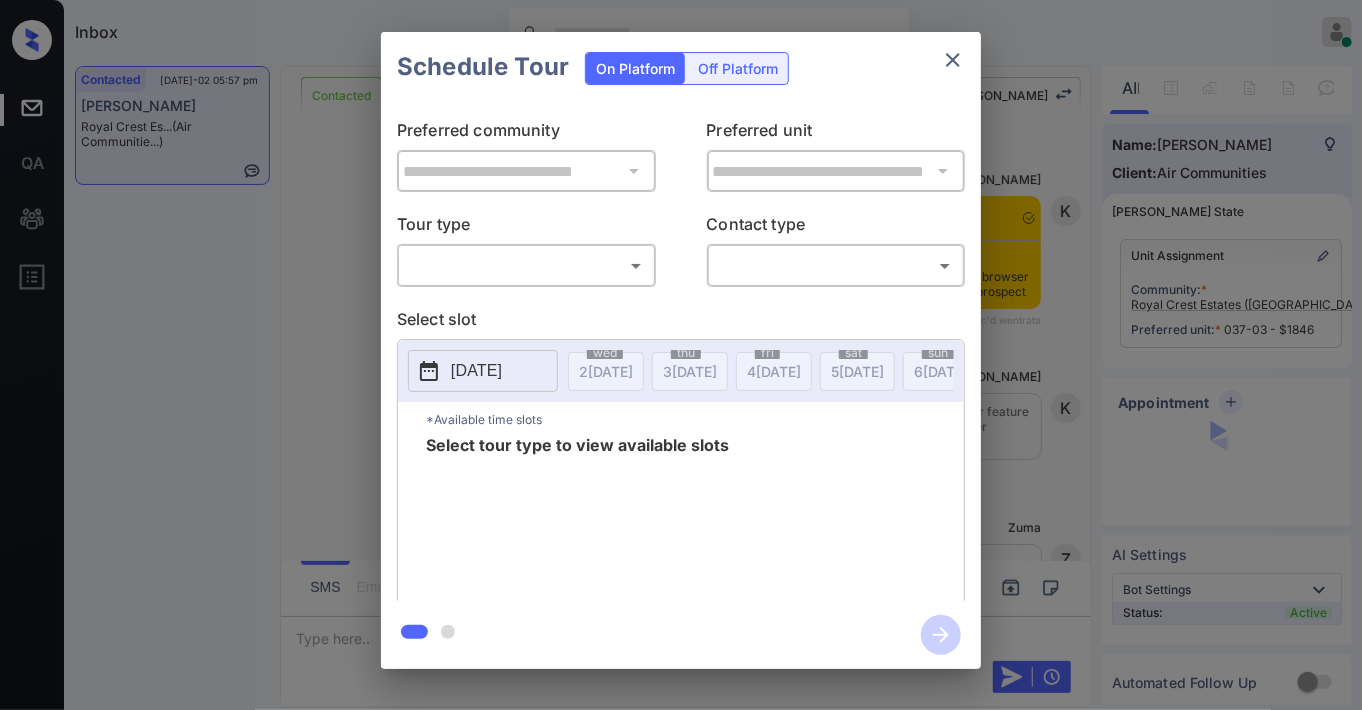 click on "Inbox Jezcil  Usanastre Online Set yourself   offline Set yourself   on break Profile Switch to  dark  mode Sign out Contacted [DATE]-02 05:57 pm   [PERSON_NAME] Royal Crest Es...  (Air Communitie...) Contacted Lost Lead Sentiment: Angry Upon sliding the acknowledgement:  Lead will move to lost stage. * ​ SMS and call option will be set to opt out. AFM will be turned off for the lead. Kelsey New Message Kelsey Notes Note: [URL][DOMAIN_NAME] - Paste this link into your browser to view [PERSON_NAME] conversation with the prospect [DATE] 08:44 am  Sync'd w  entrata K New Message [PERSON_NAME] Due to the activation of disableLeadTransfer feature flag, [PERSON_NAME] will no longer transfer ownership of this CRM guest card [DATE] 08:44 am K New Message Zuma Lead transferred to leasing agent: [PERSON_NAME] [DATE] 08:44 am Z New Message Agent Lead created via emailParser in Inbound stage. [DATE] 08:44 am A New Message Agent AFM Request sent to [PERSON_NAME]. [DATE] 08:44 am A Agent" at bounding box center (681, 355) 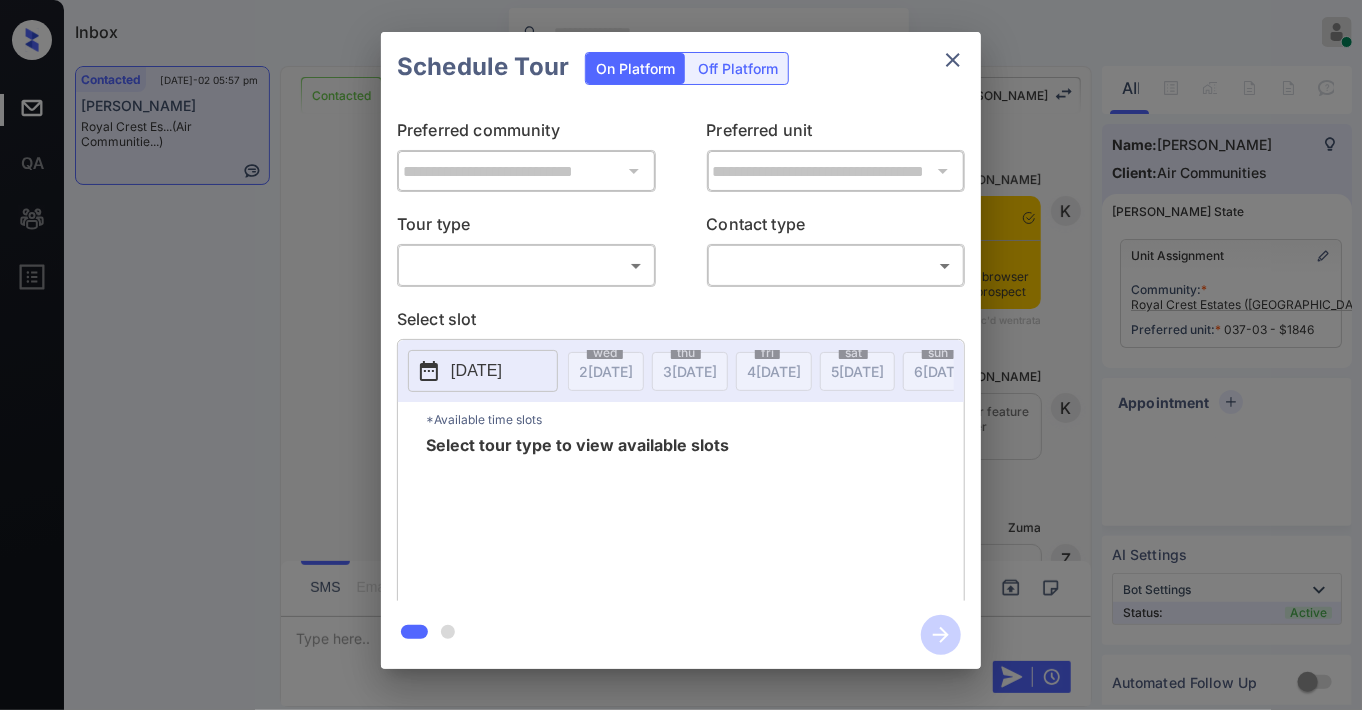 scroll, scrollTop: 6773, scrollLeft: 0, axis: vertical 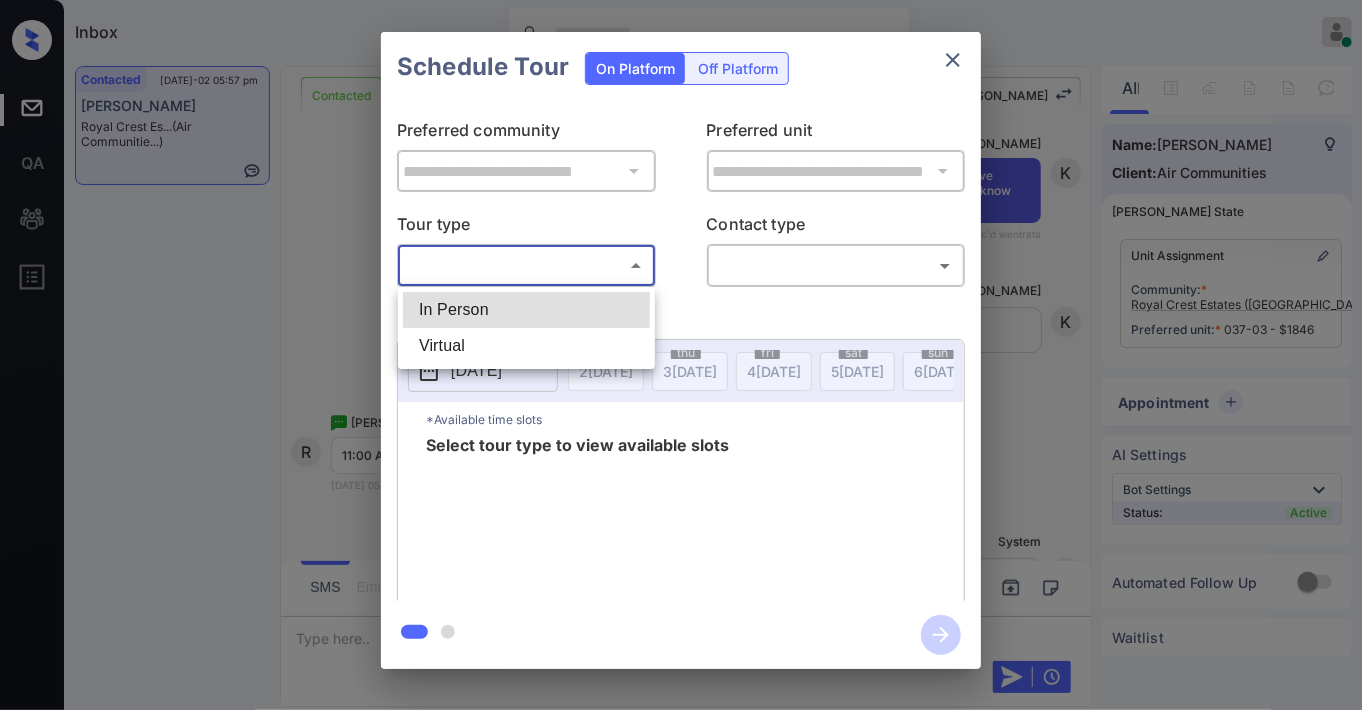 drag, startPoint x: 522, startPoint y: 306, endPoint x: 574, endPoint y: 307, distance: 52.009613 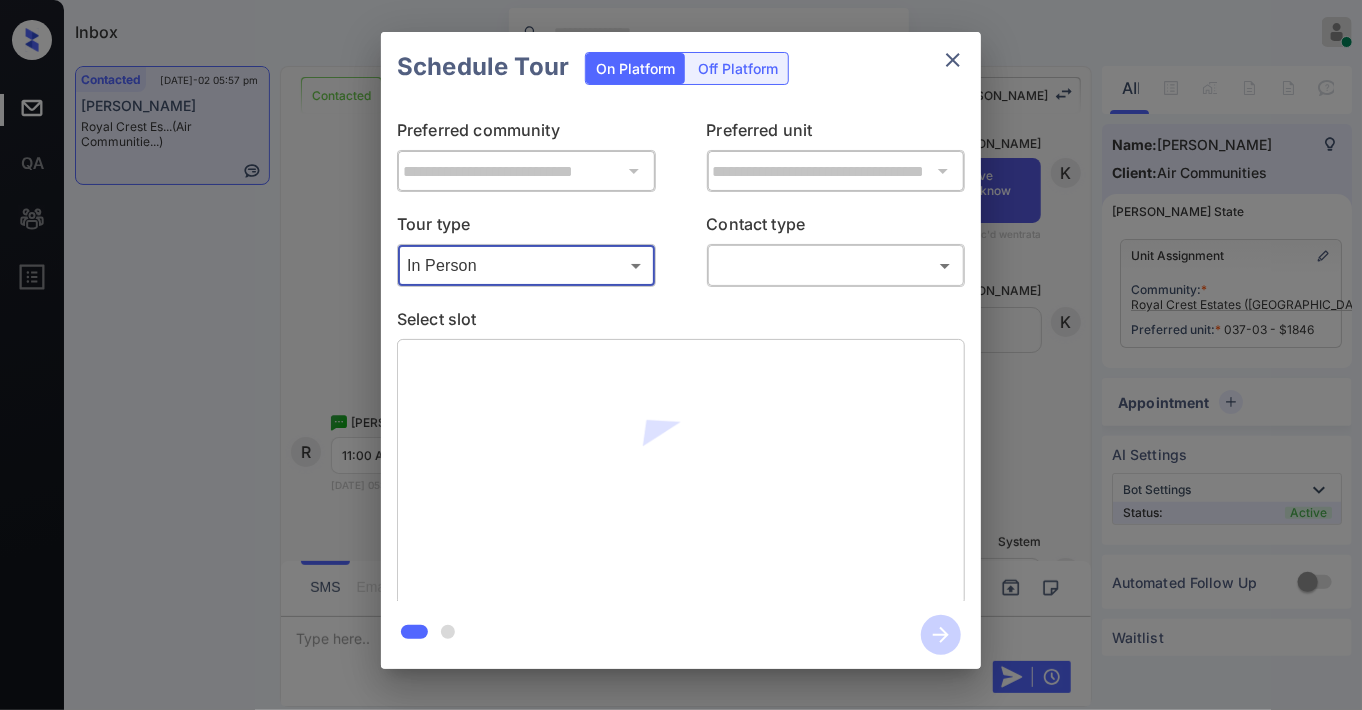 click on "Inbox Jezcil  Usanastre Online Set yourself   offline Set yourself   on break Profile Switch to  dark  mode Sign out Contacted [DATE]-02 05:57 pm   [PERSON_NAME] Royal Crest Es...  (Air Communitie...) Contacted Lost Lead Sentiment: Angry Upon sliding the acknowledgement:  Lead will move to lost stage. * ​ SMS and call option will be set to opt out. AFM will be turned off for the lead. Kelsey New Message Kelsey Notes Note: [URL][DOMAIN_NAME] - Paste this link into your browser to view [PERSON_NAME] conversation with the prospect [DATE] 08:44 am  Sync'd w  entrata K New Message [PERSON_NAME] Due to the activation of disableLeadTransfer feature flag, [PERSON_NAME] will no longer transfer ownership of this CRM guest card [DATE] 08:44 am K New Message Zuma Lead transferred to leasing agent: [PERSON_NAME] [DATE] 08:44 am Z New Message Agent Lead created via emailParser in Inbound stage. [DATE] 08:44 am A New Message Agent AFM Request sent to [PERSON_NAME]. [DATE] 08:44 am A Agent" at bounding box center [681, 355] 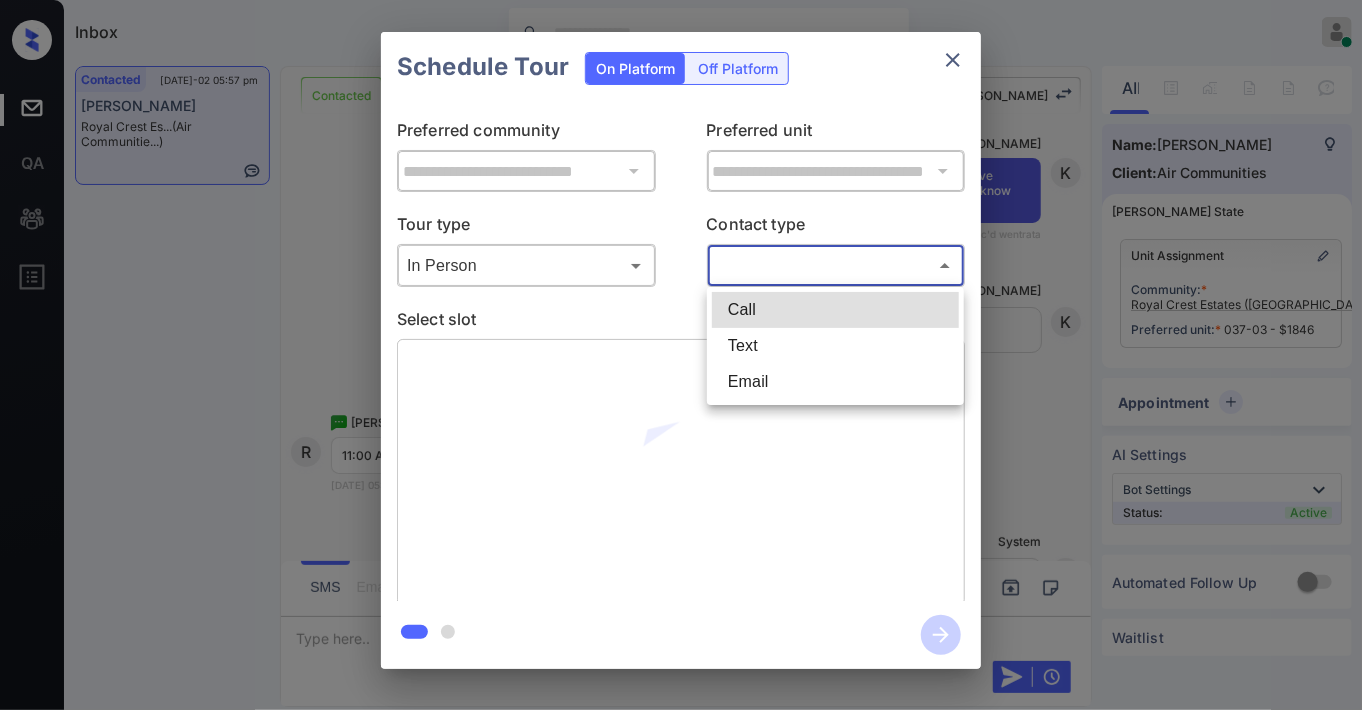 click on "Text" at bounding box center (835, 346) 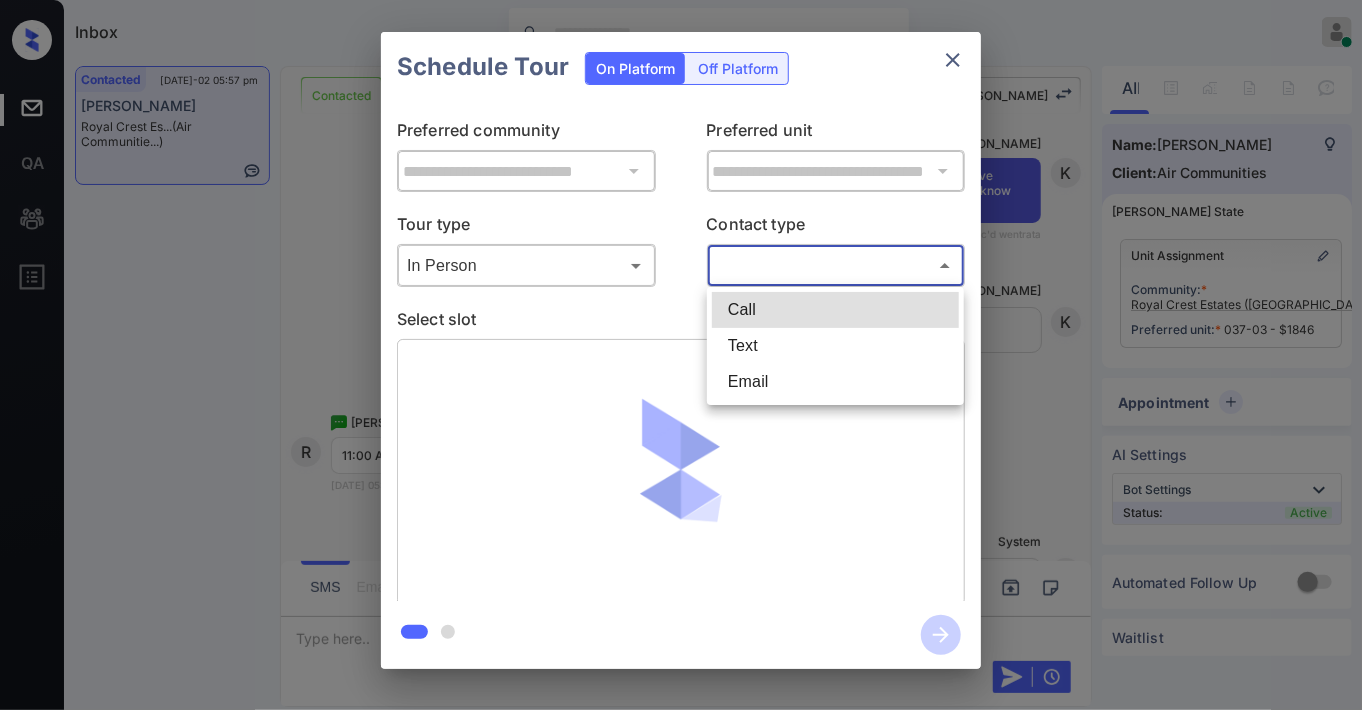 type on "****" 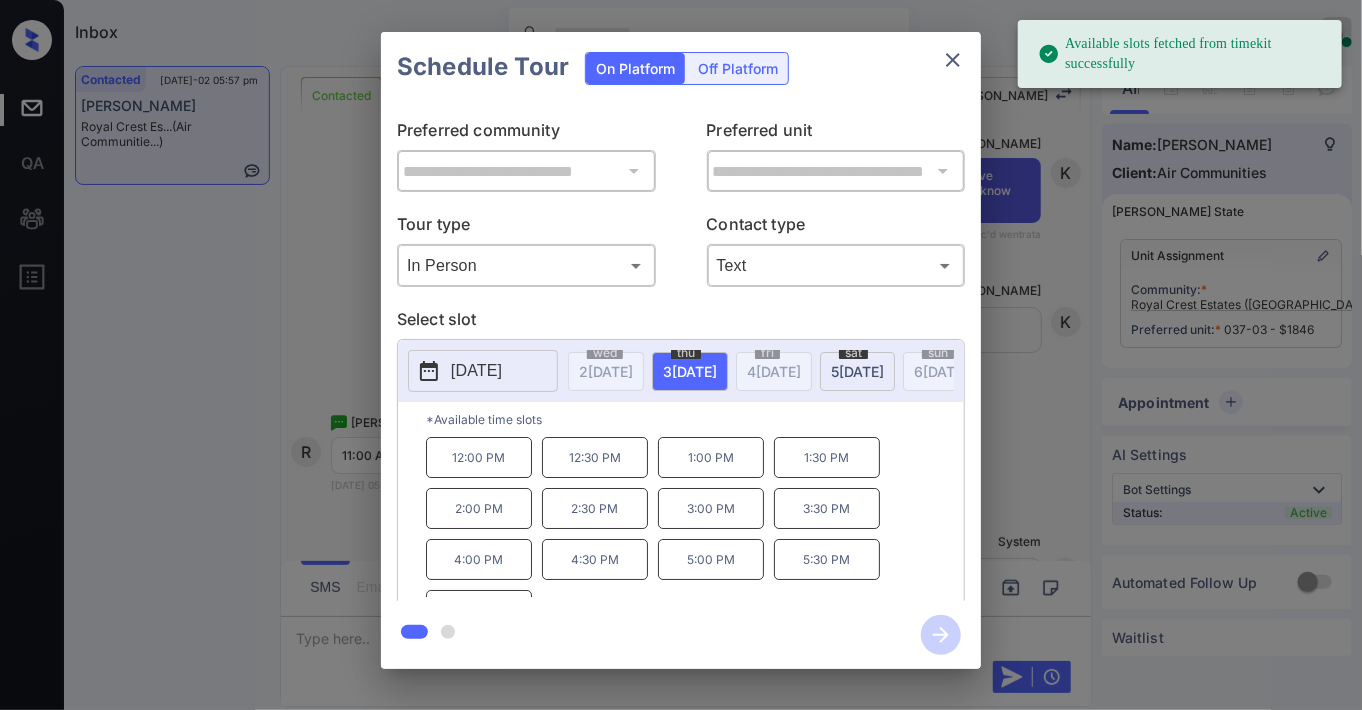 click on "[DATE]" at bounding box center [483, 371] 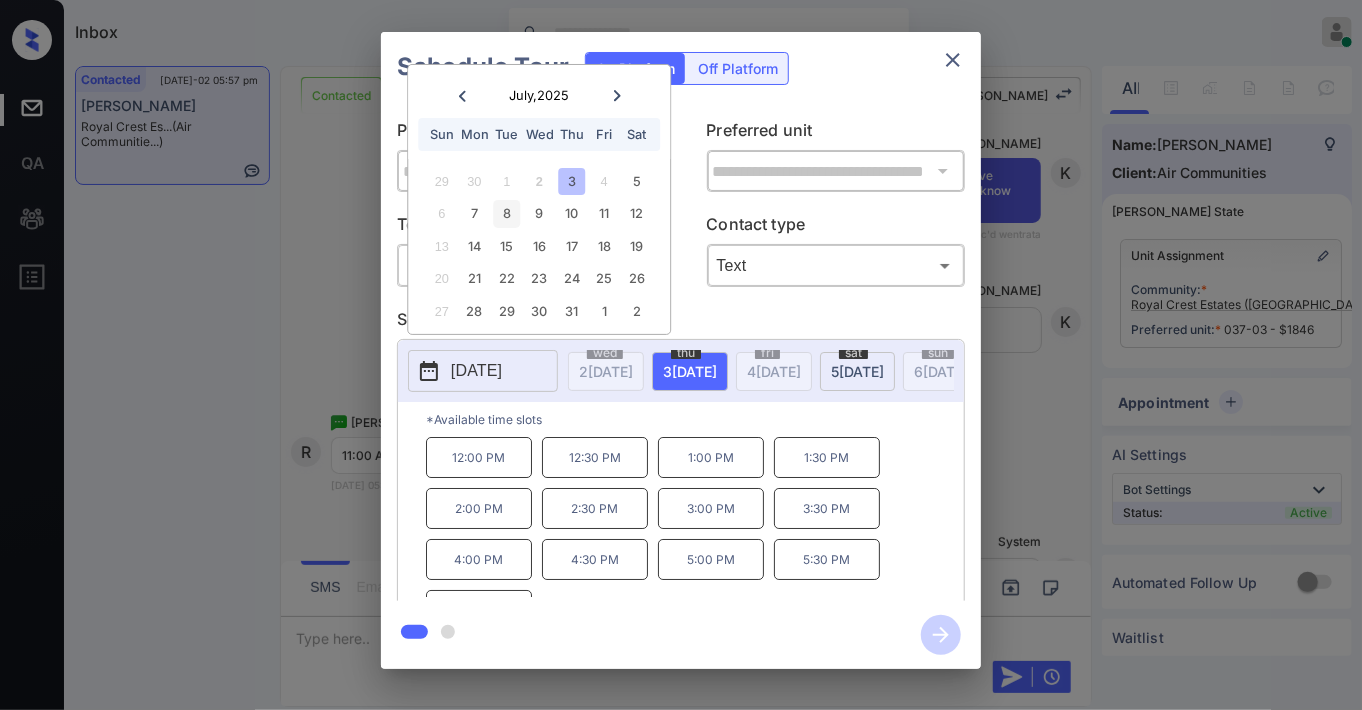 click on "8" at bounding box center [506, 213] 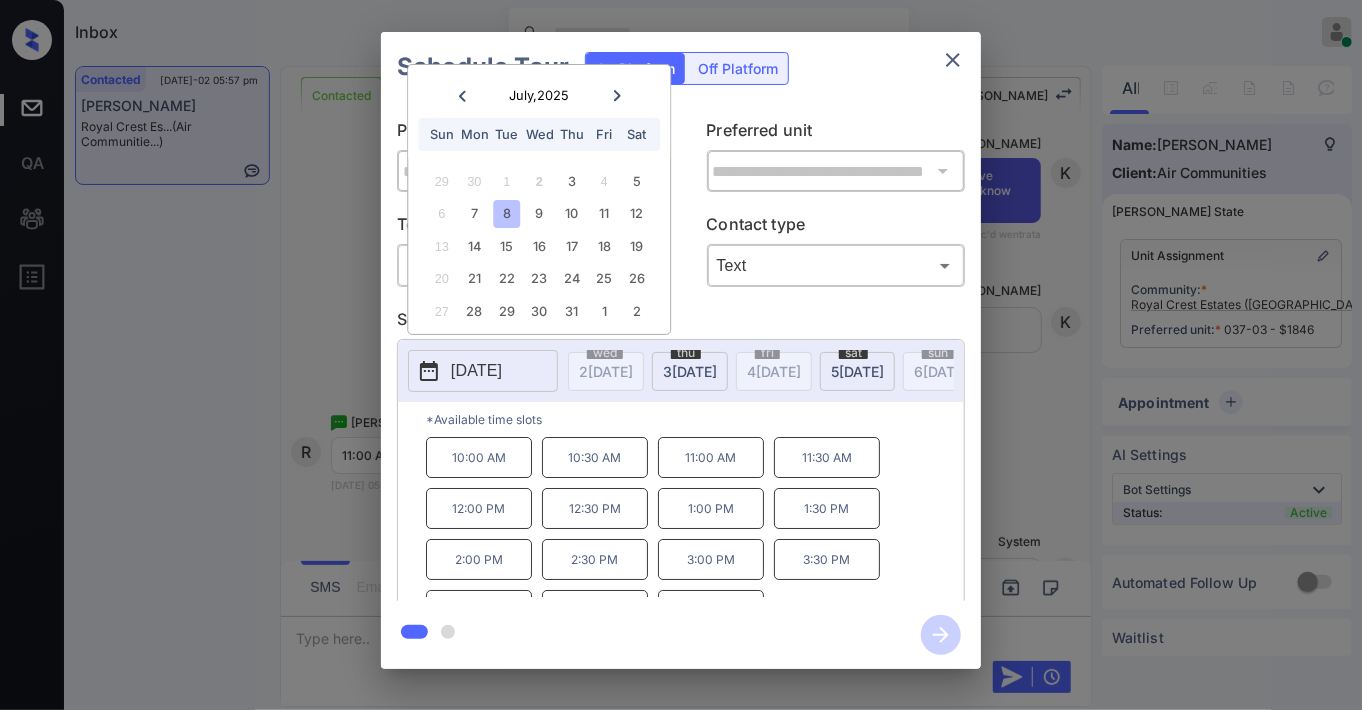 click on "**********" at bounding box center [681, 350] 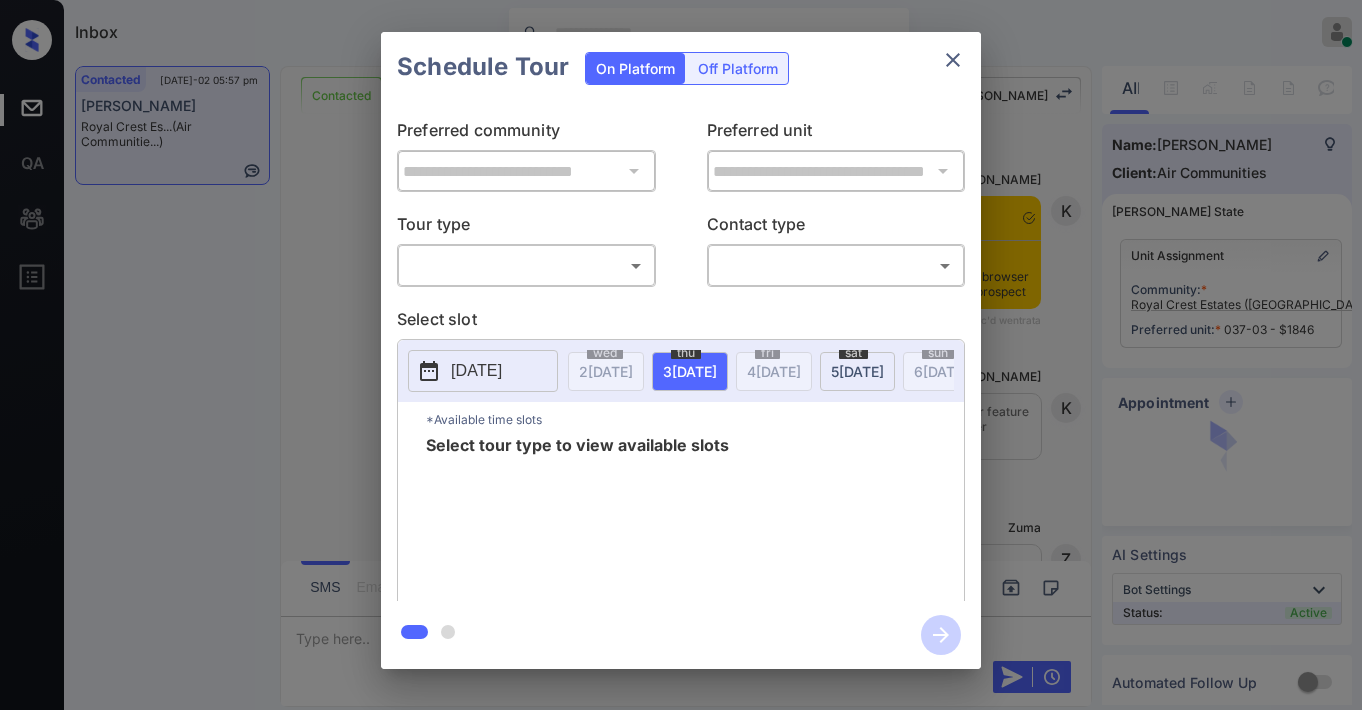 scroll, scrollTop: 0, scrollLeft: 0, axis: both 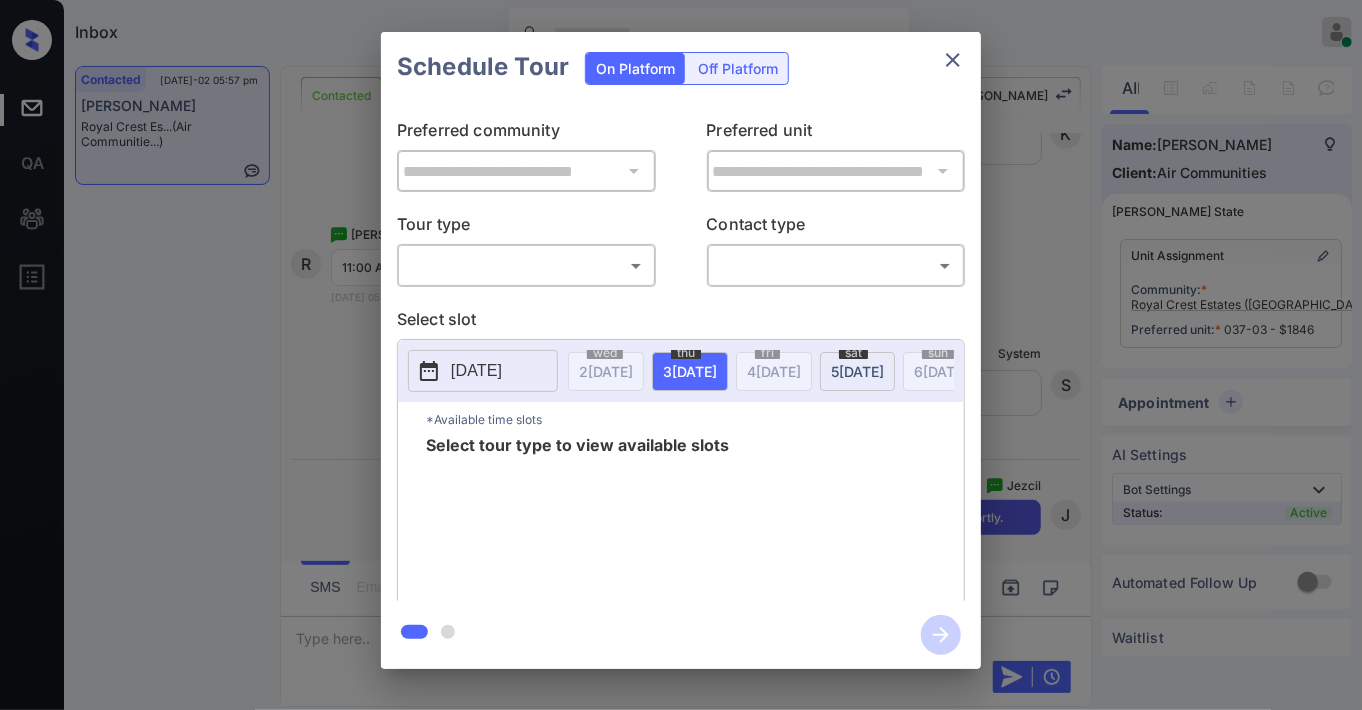 drag, startPoint x: 534, startPoint y: 288, endPoint x: 532, endPoint y: 275, distance: 13.152946 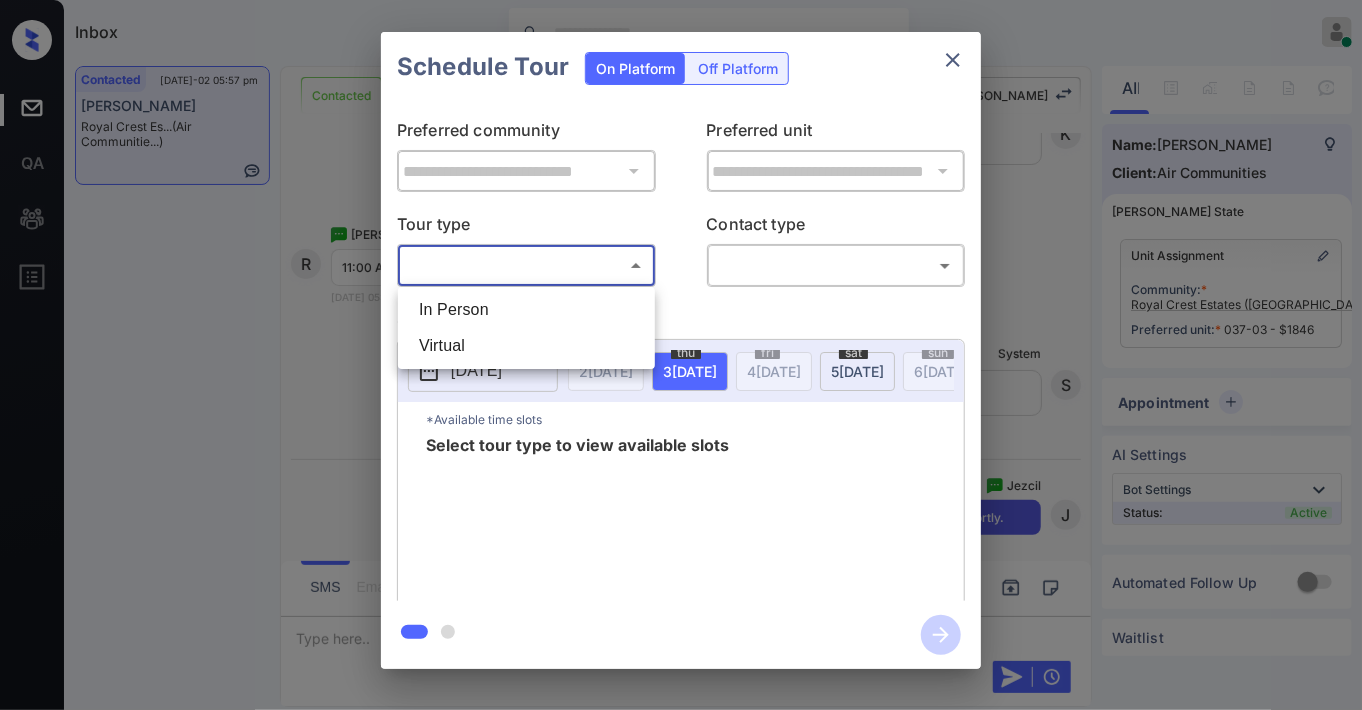 click on "In Person" at bounding box center [526, 310] 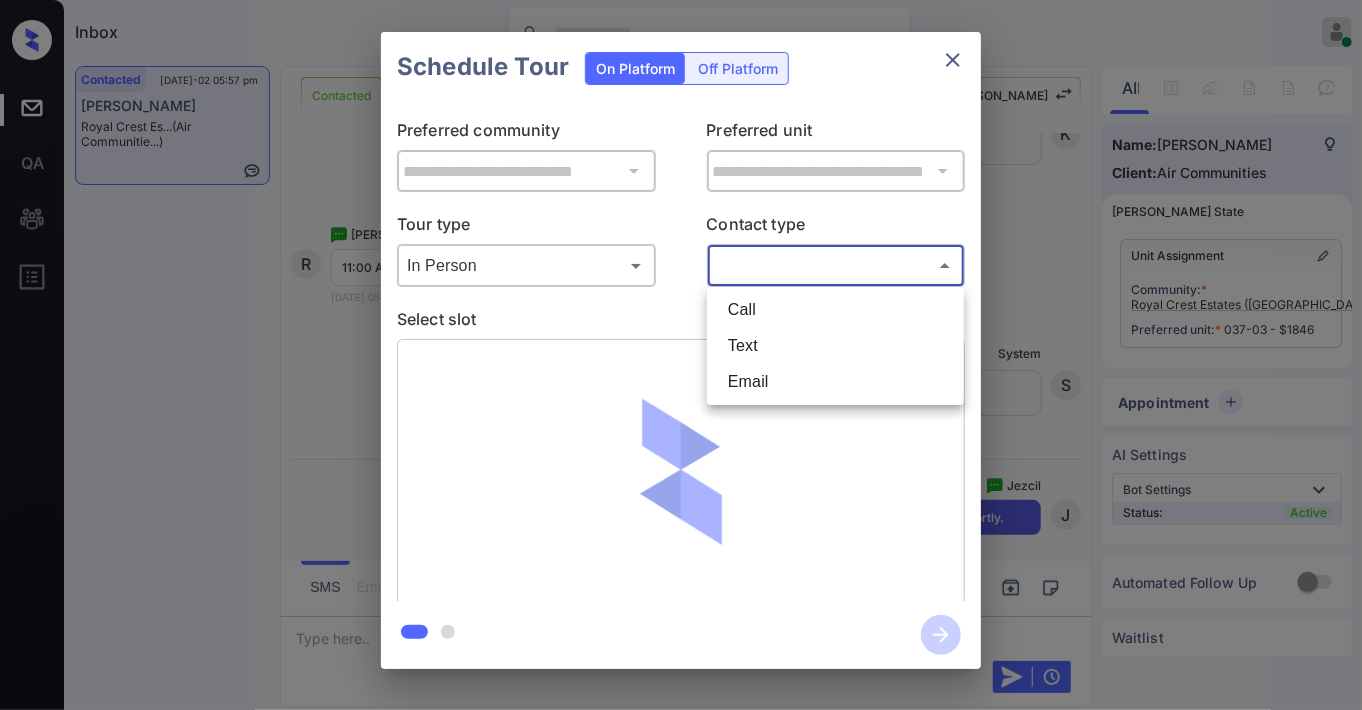 click on "Inbox Jezcil  Usanastre Online Set yourself   offline Set yourself   on break Profile Switch to  dark  mode Sign out Contacted [DATE]-02 05:57 pm   [PERSON_NAME] Royal Crest Es...  (Air Communitie...) Contacted Lost Lead Sentiment: Angry Upon sliding the acknowledgement:  Lead will move to lost stage. * ​ SMS and call option will be set to opt out. AFM will be turned off for the lead. Kelsey New Message Kelsey Notes Note: [URL][DOMAIN_NAME] - Paste this link into your browser to view [PERSON_NAME] conversation with the prospect [DATE] 08:44 am  Sync'd w  entrata K New Message [PERSON_NAME] Due to the activation of disableLeadTransfer feature flag, [PERSON_NAME] will no longer transfer ownership of this CRM guest card [DATE] 08:44 am K New Message Zuma Lead transferred to leasing agent: [PERSON_NAME] [DATE] 08:44 am Z New Message Agent Lead created via emailParser in Inbound stage. [DATE] 08:44 am A New Message Agent AFM Request sent to [PERSON_NAME]. [DATE] 08:44 am A Agent" at bounding box center [681, 355] 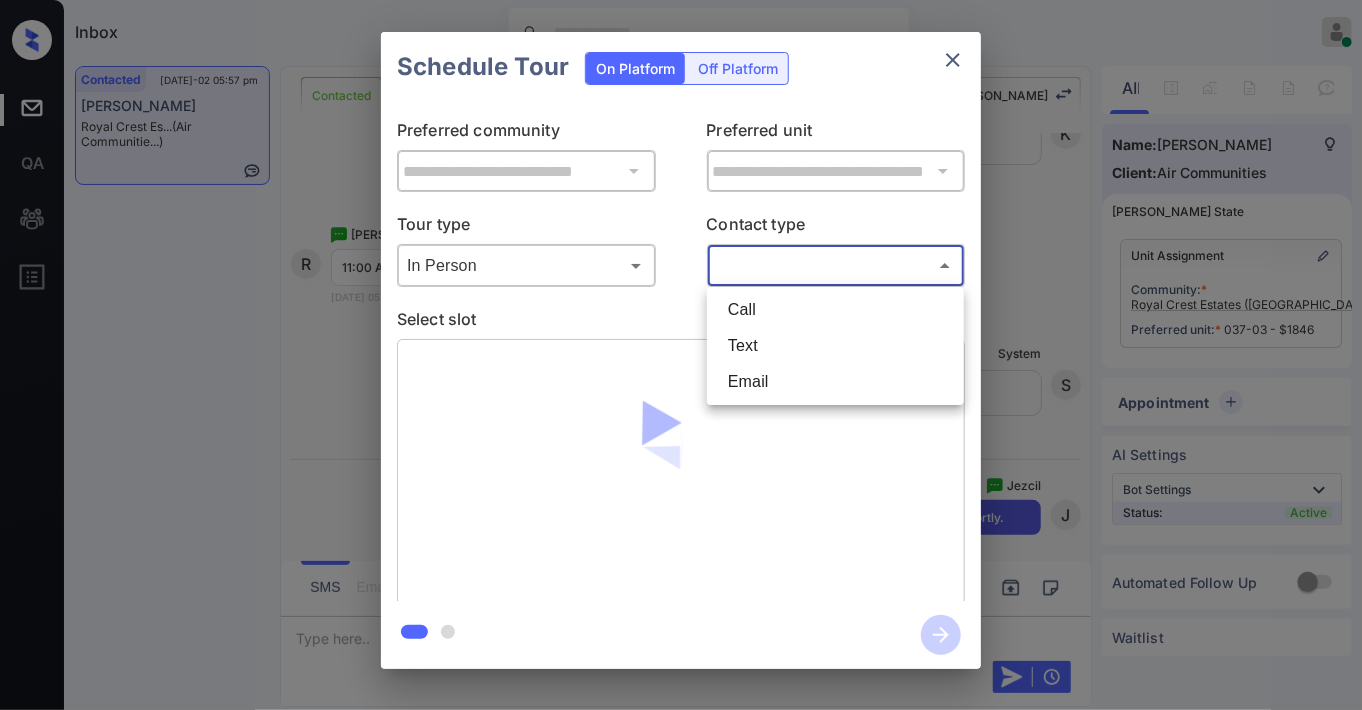 click on "Text" at bounding box center [835, 346] 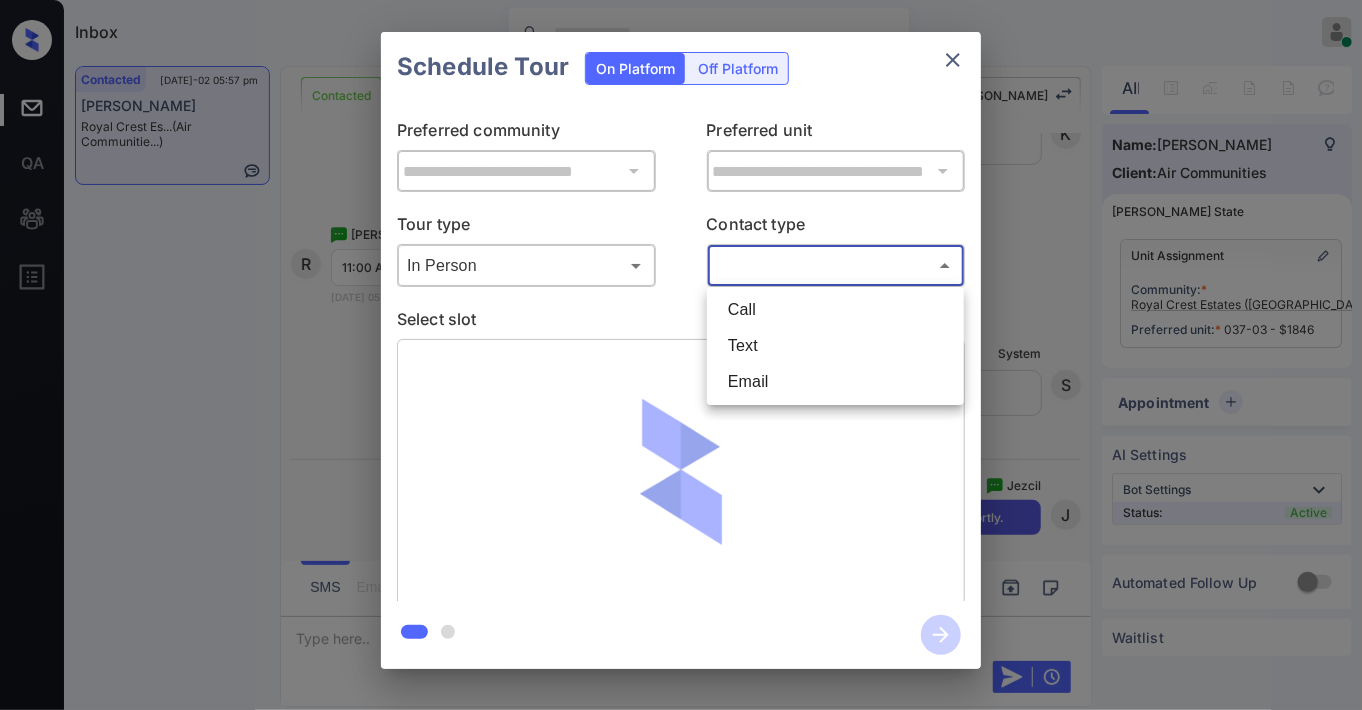 type on "****" 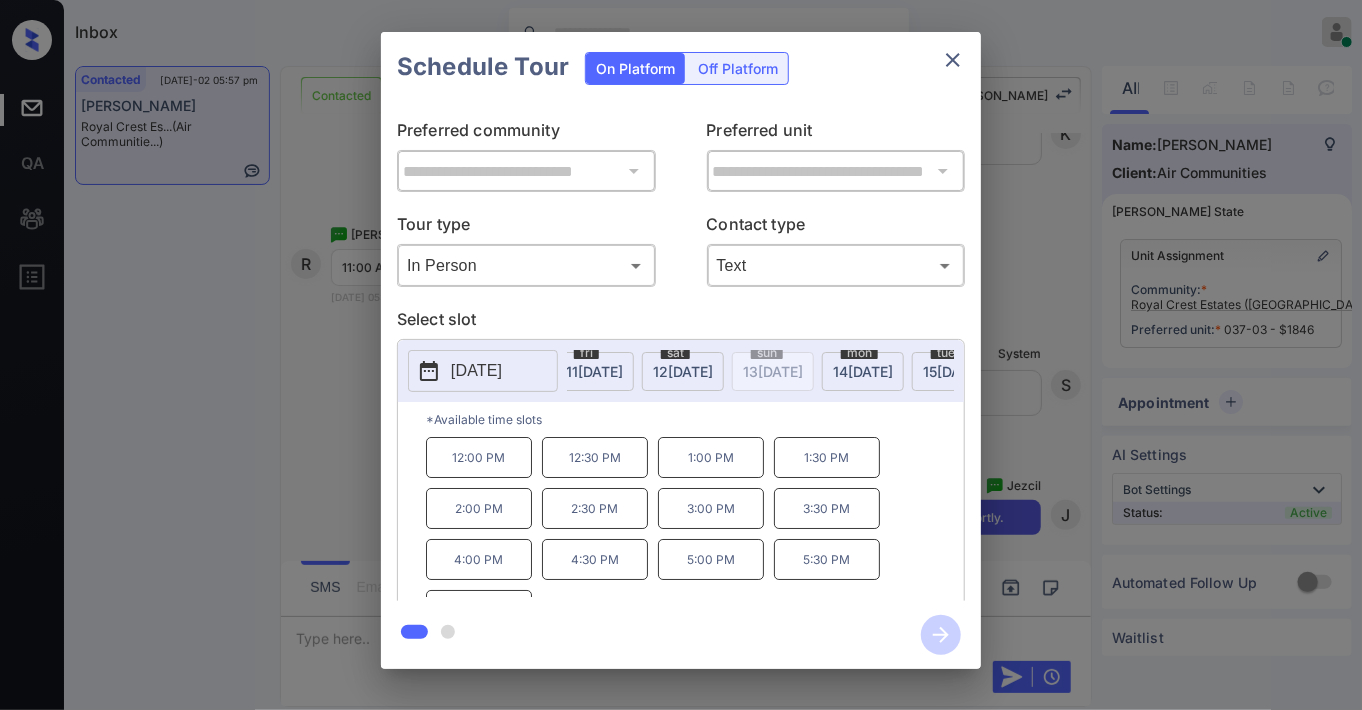 scroll, scrollTop: 0, scrollLeft: 492, axis: horizontal 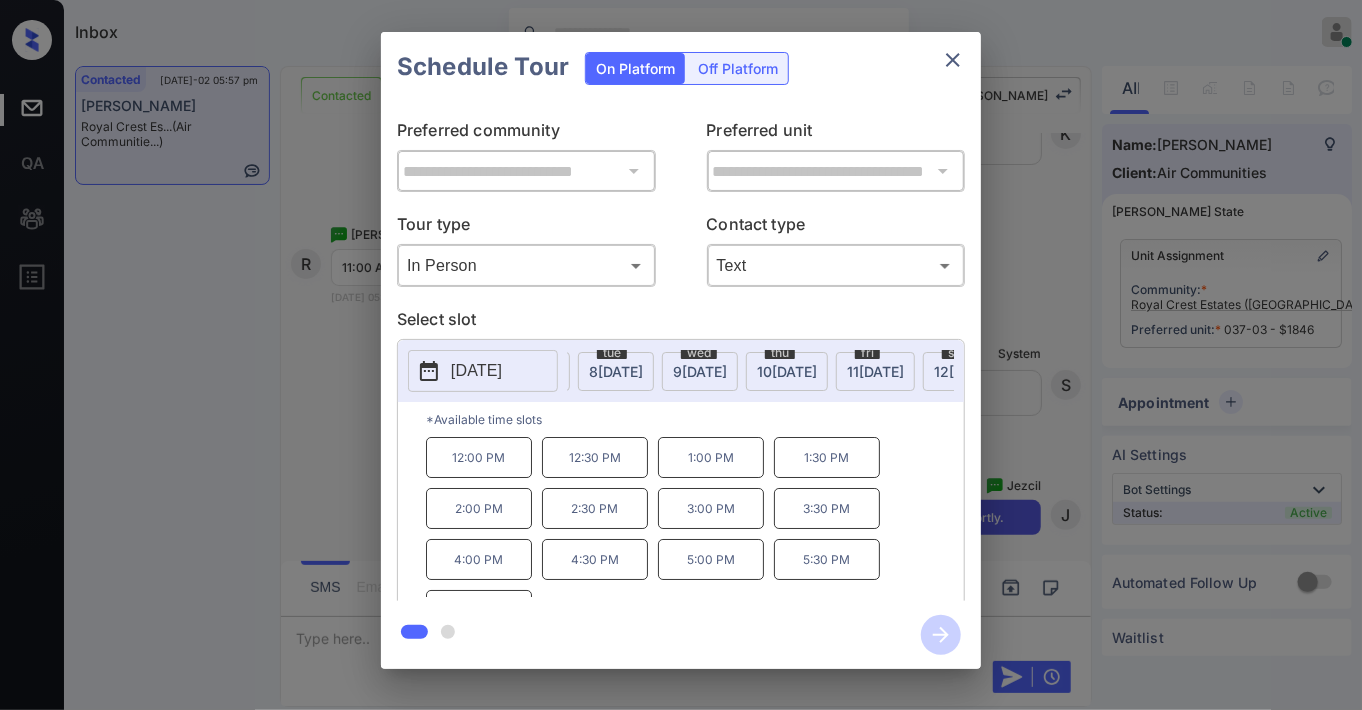 click on "tue 8 JUL" at bounding box center (616, 371) 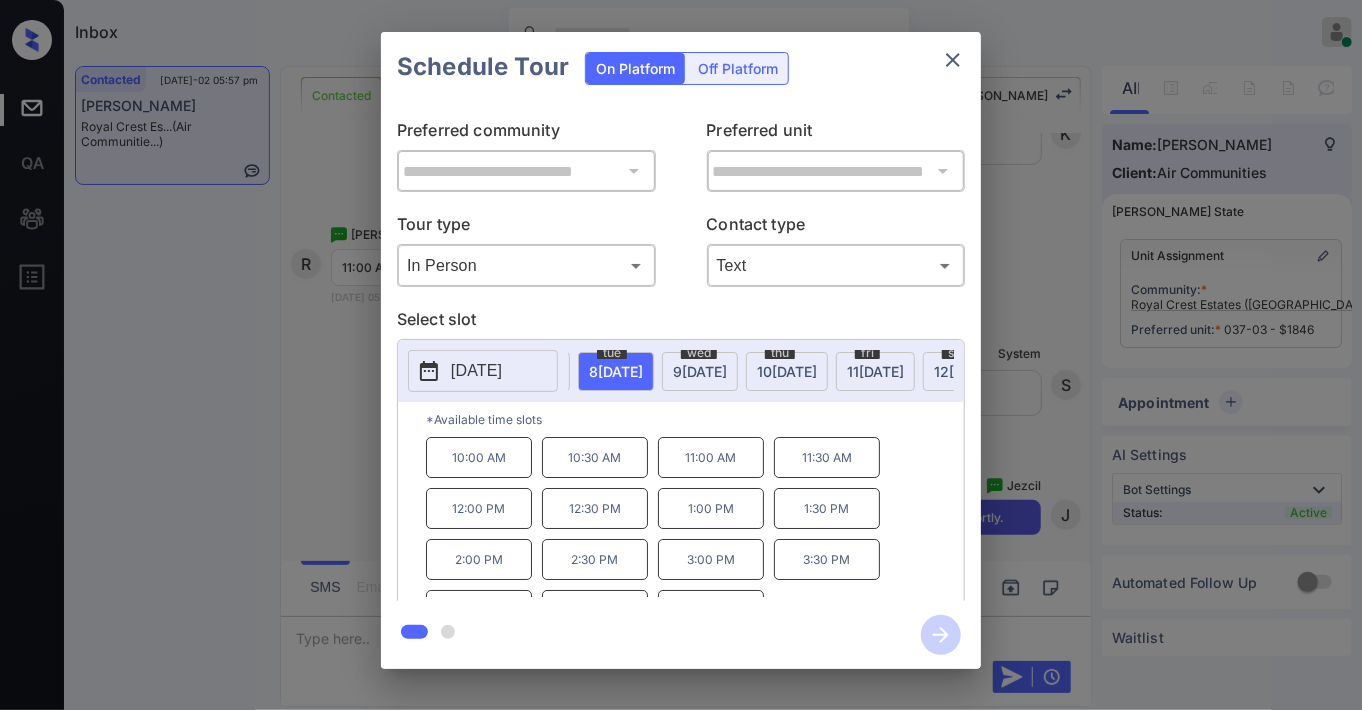 click on "11:00 AM" at bounding box center (711, 457) 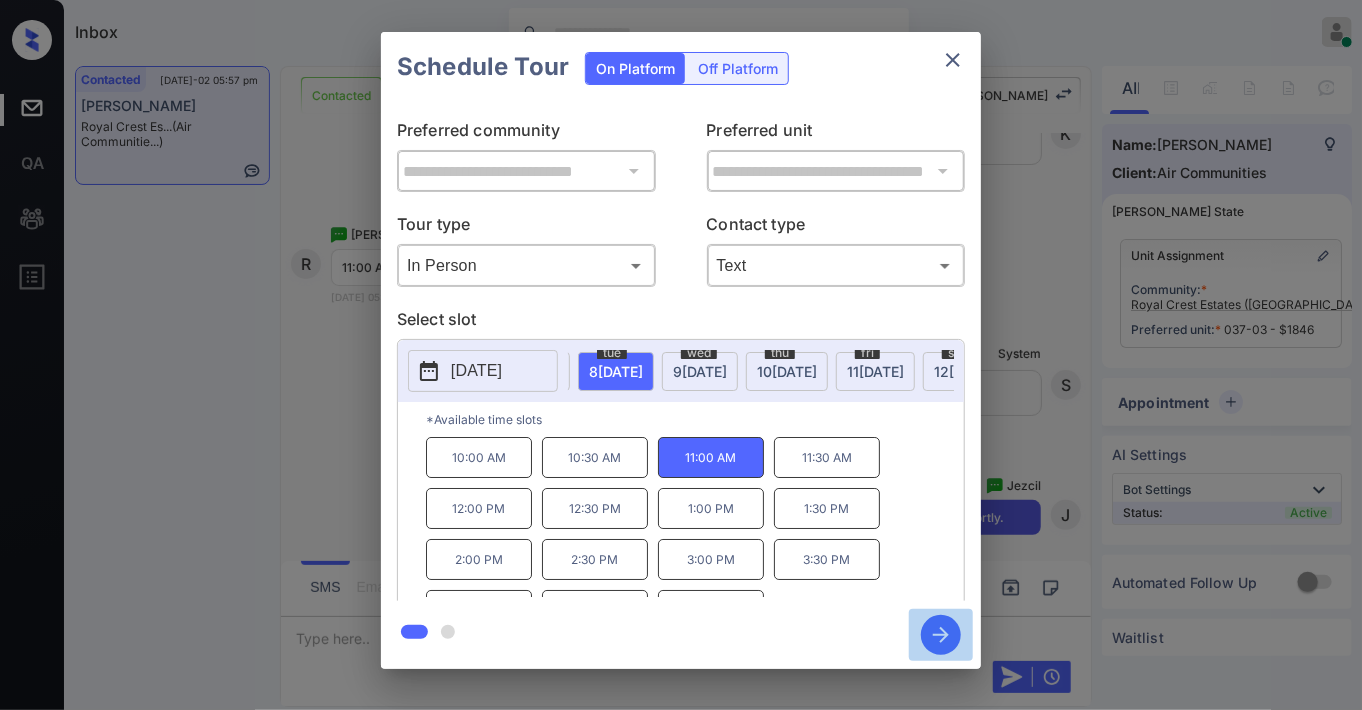 click 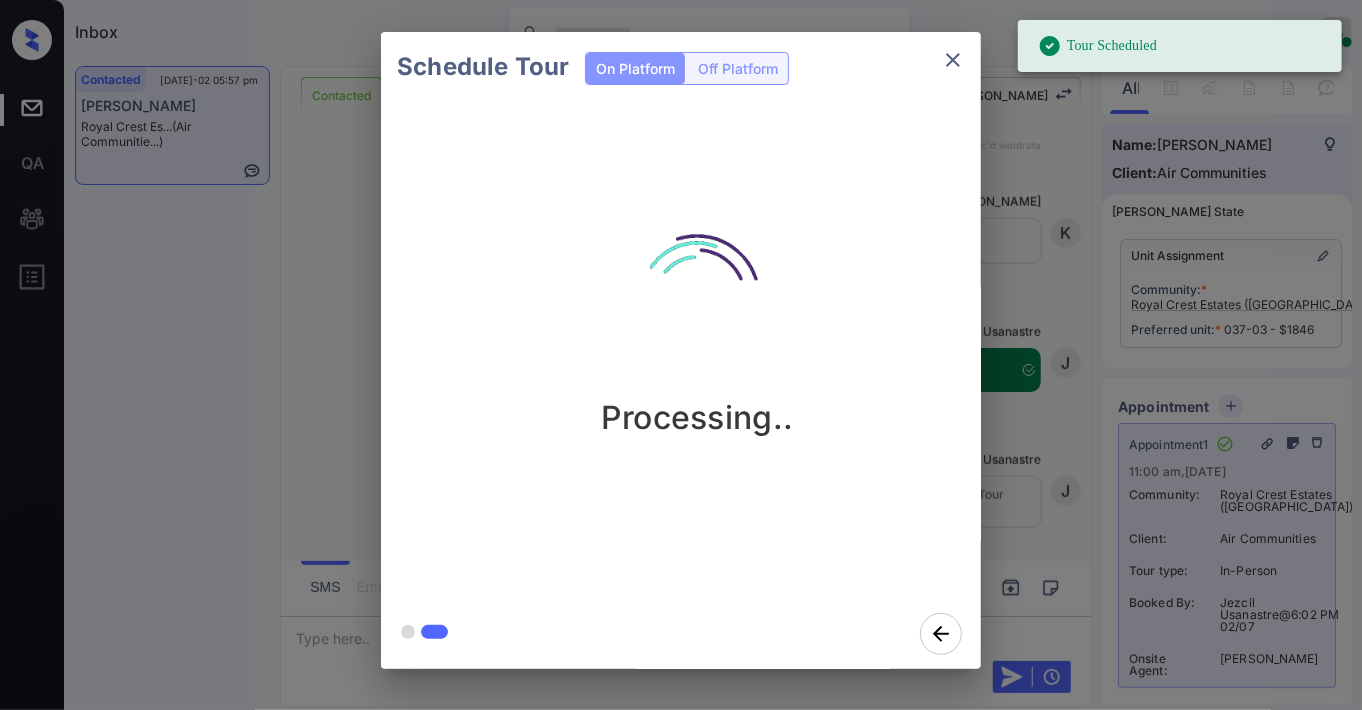 scroll, scrollTop: 8300, scrollLeft: 0, axis: vertical 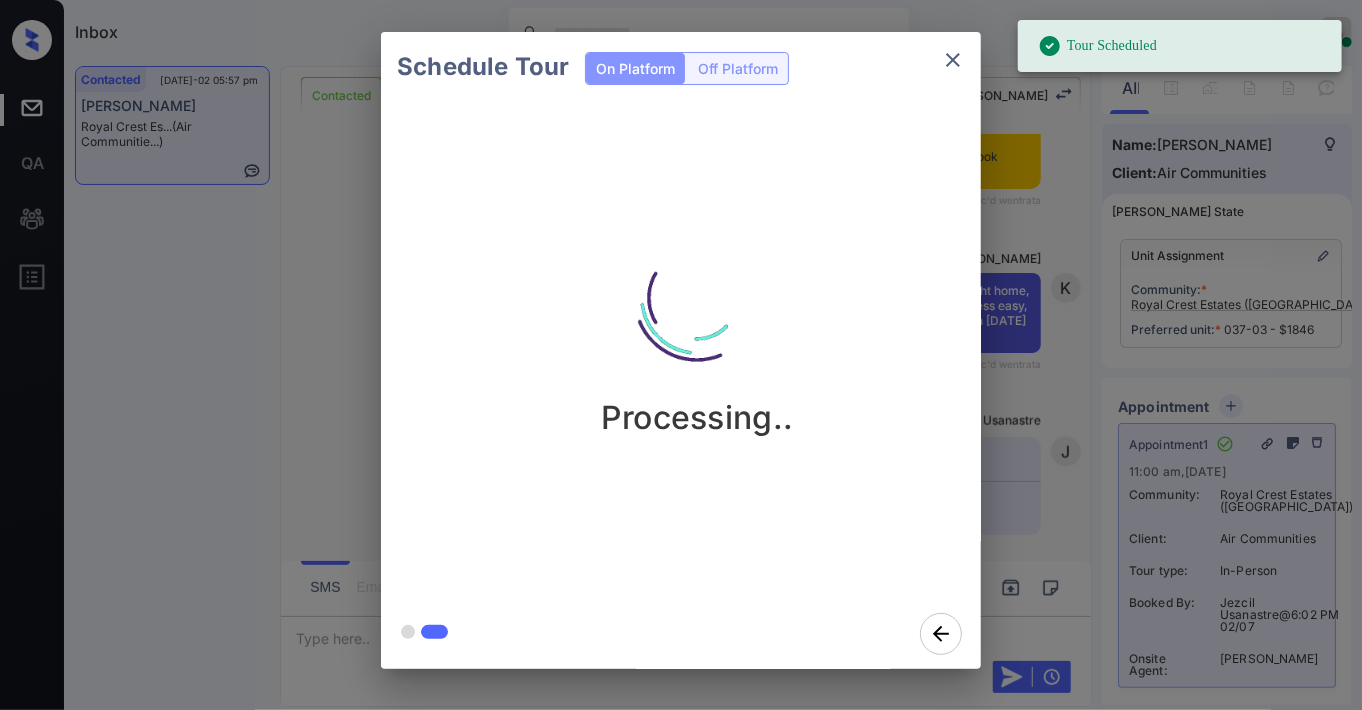 click on "Schedule Tour On Platform Off Platform Processing.." at bounding box center (681, 350) 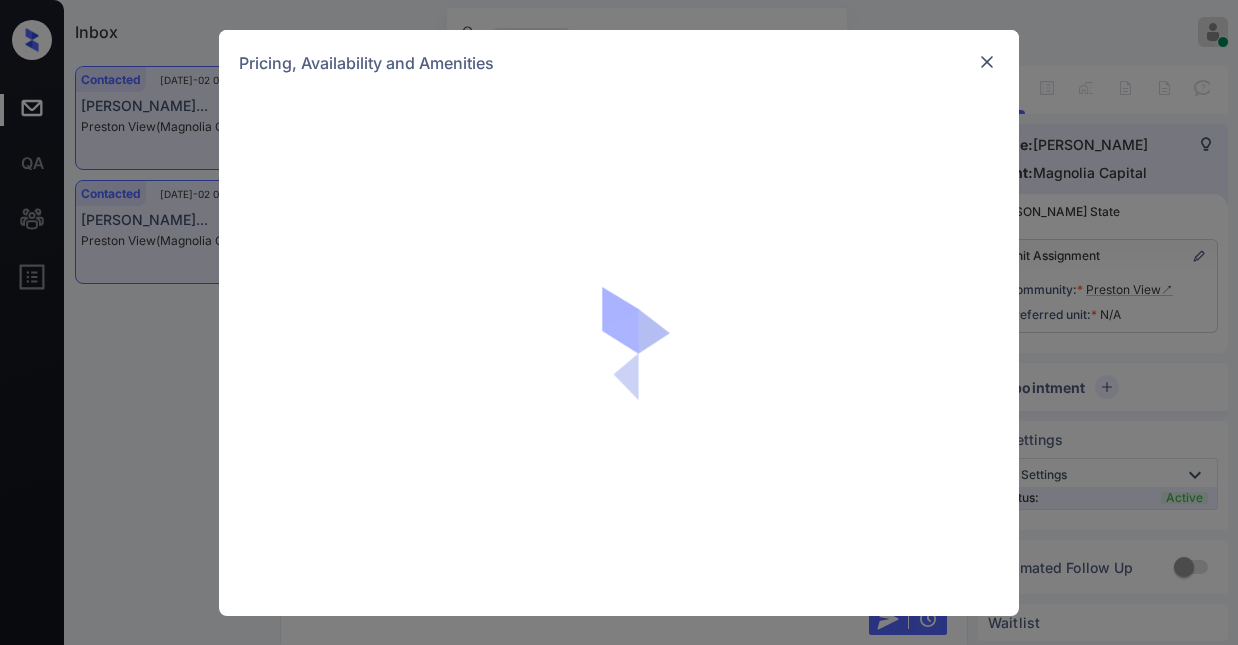scroll, scrollTop: 0, scrollLeft: 0, axis: both 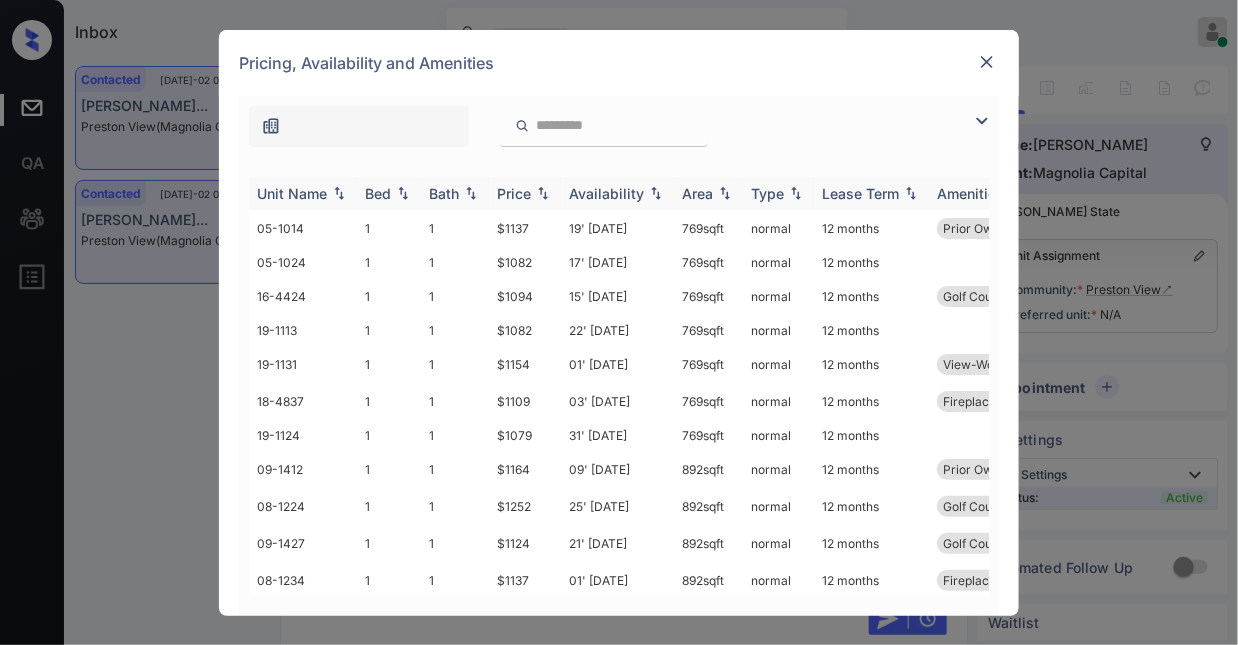 click at bounding box center (543, 193) 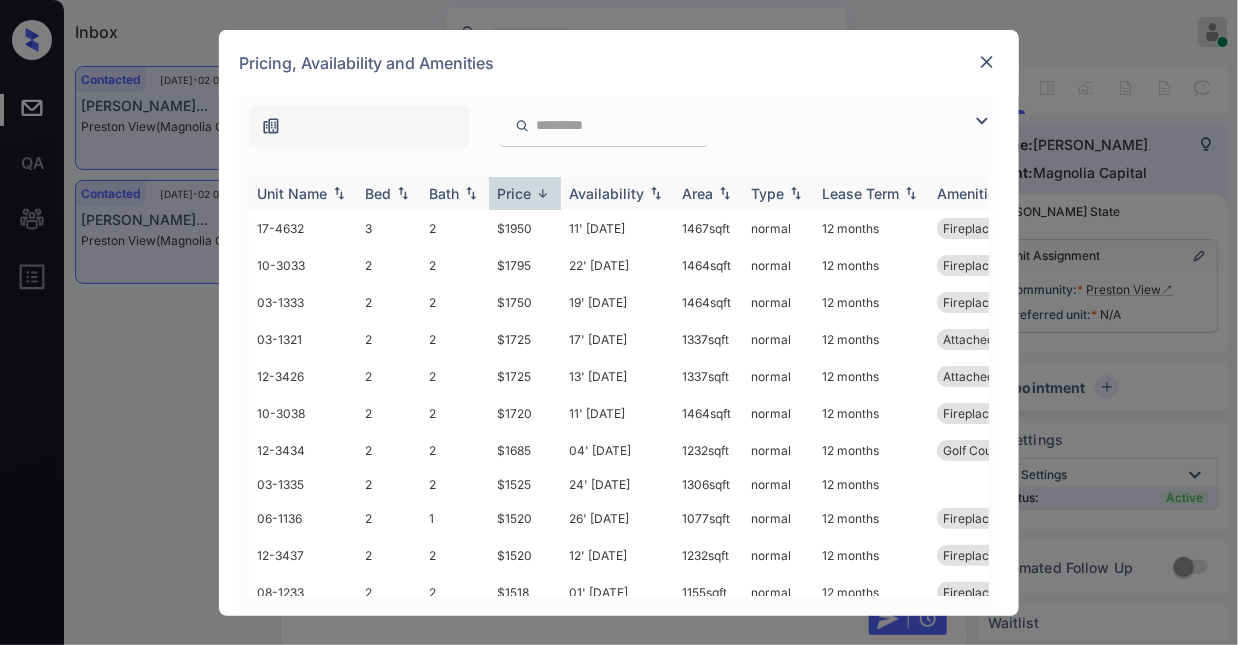 click at bounding box center (543, 193) 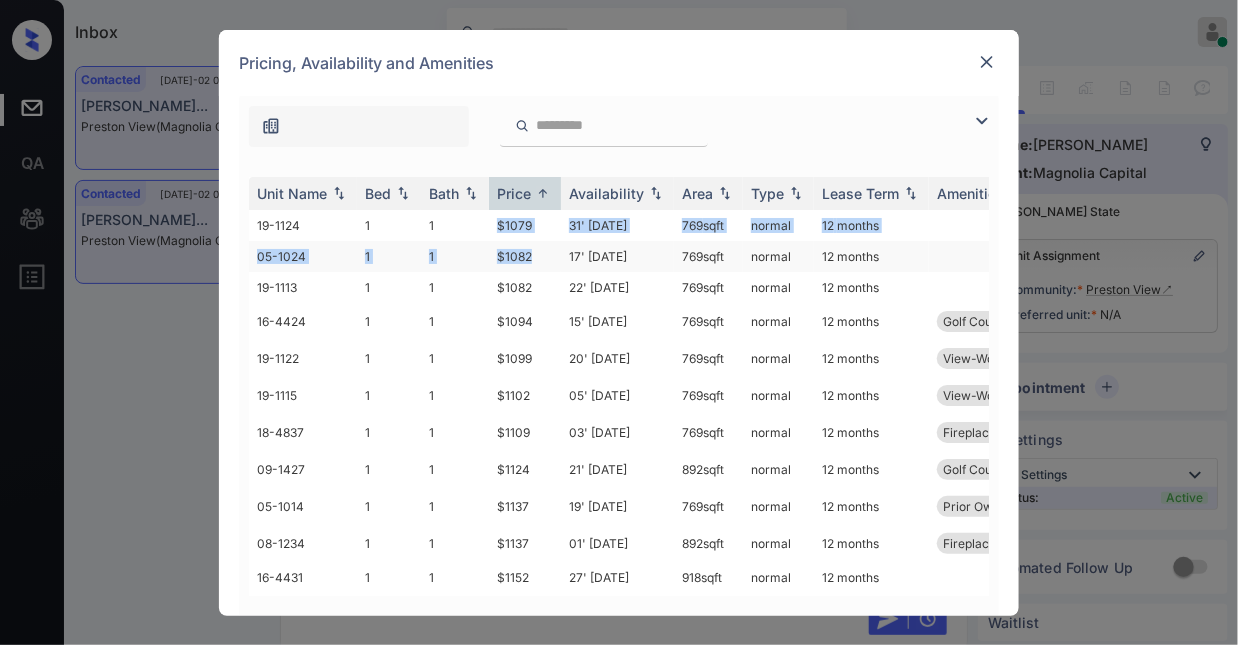 drag, startPoint x: 527, startPoint y: 239, endPoint x: 537, endPoint y: 243, distance: 10.770329 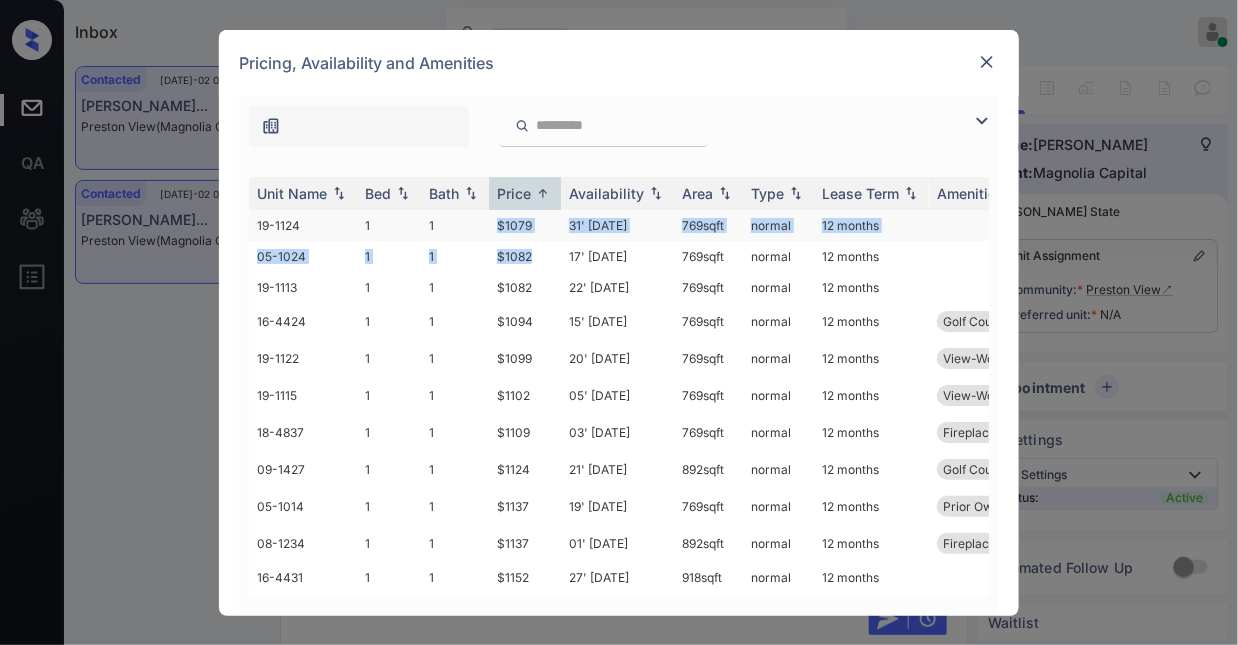 click on "$1079" at bounding box center [525, 225] 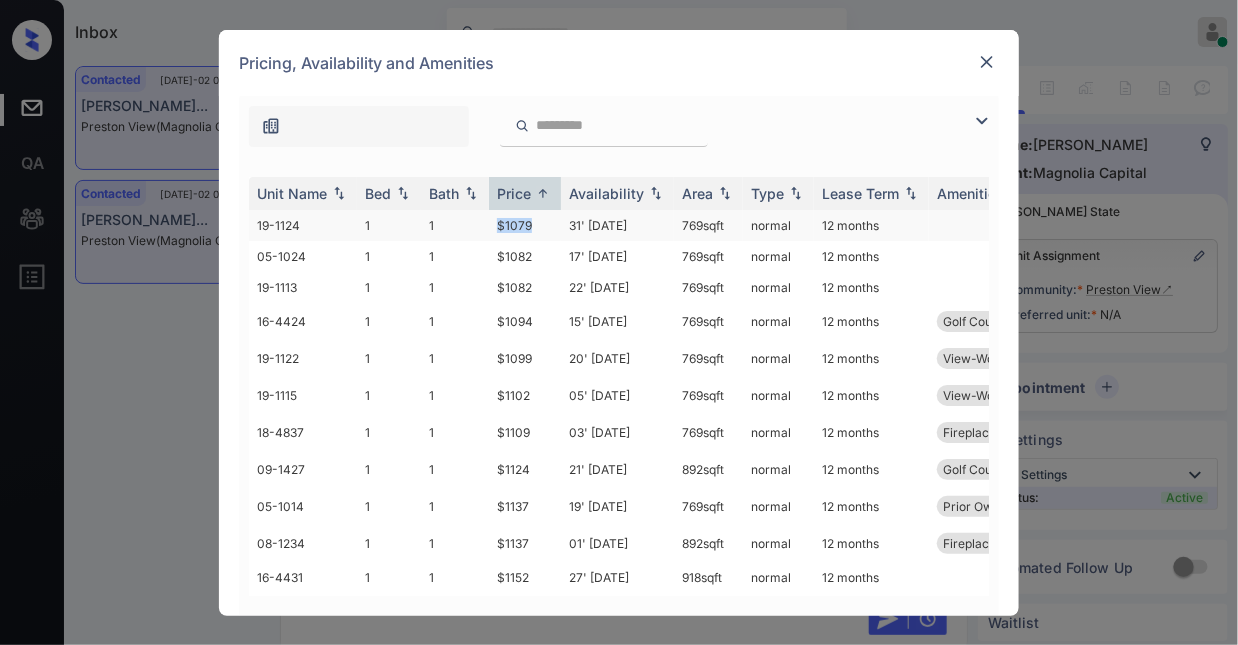 drag, startPoint x: 496, startPoint y: 221, endPoint x: 541, endPoint y: 222, distance: 45.01111 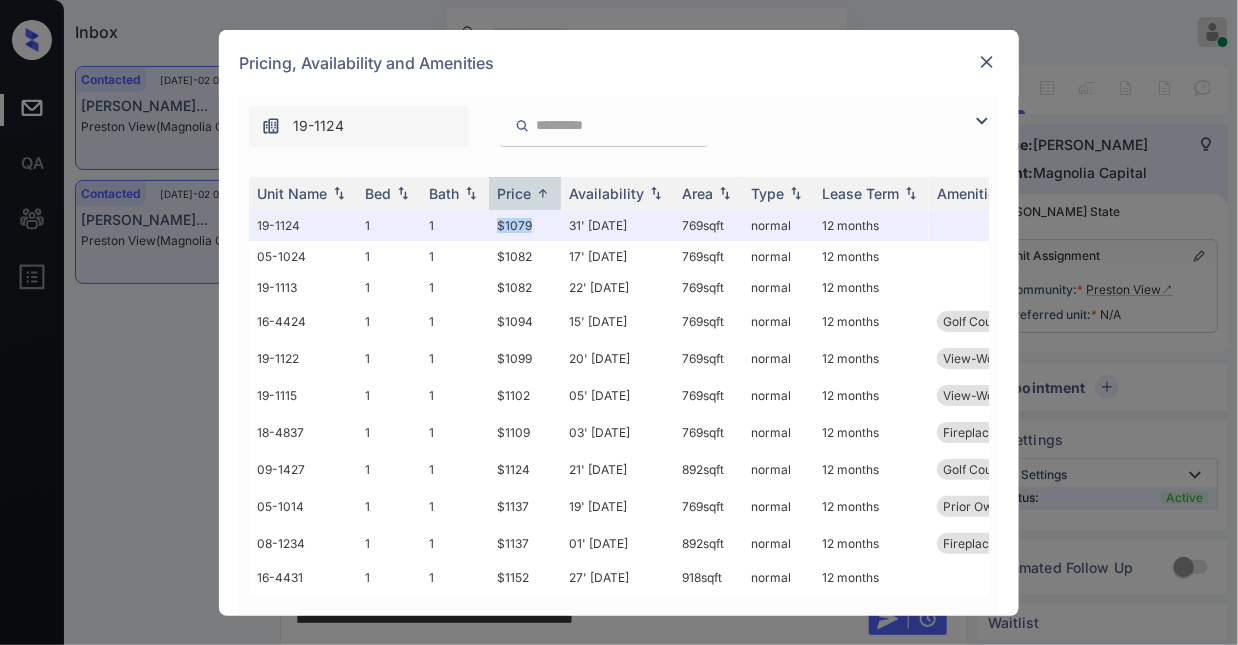 click at bounding box center (987, 62) 